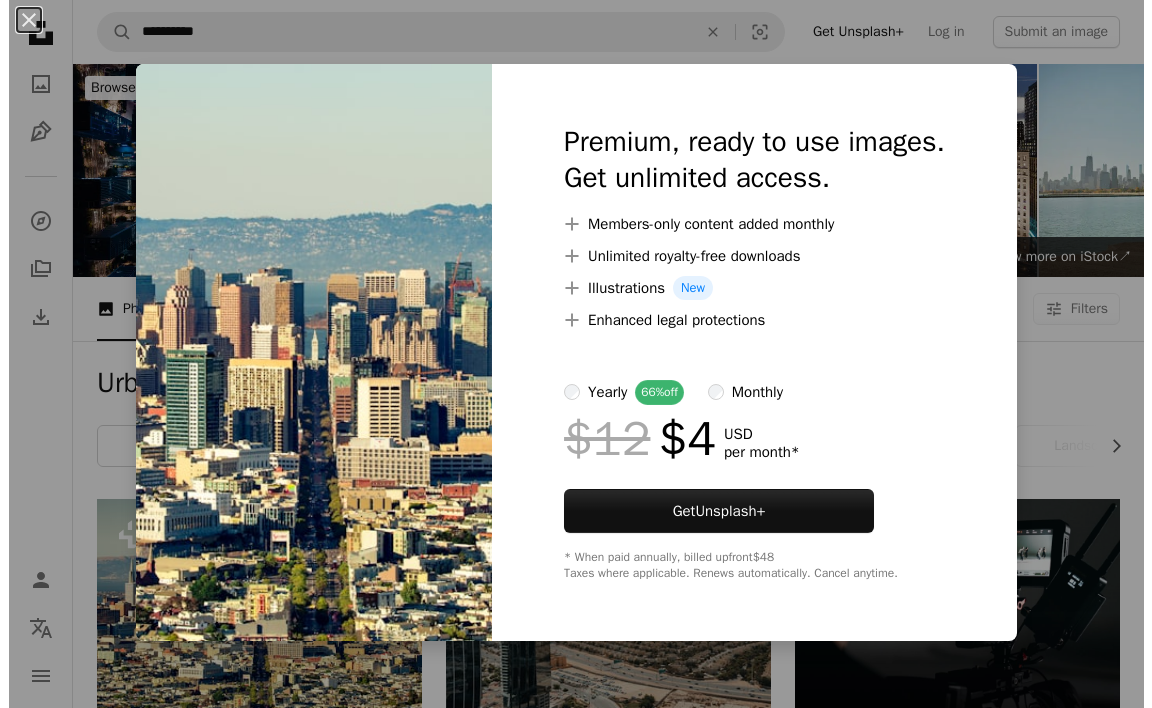 scroll, scrollTop: 300, scrollLeft: 0, axis: vertical 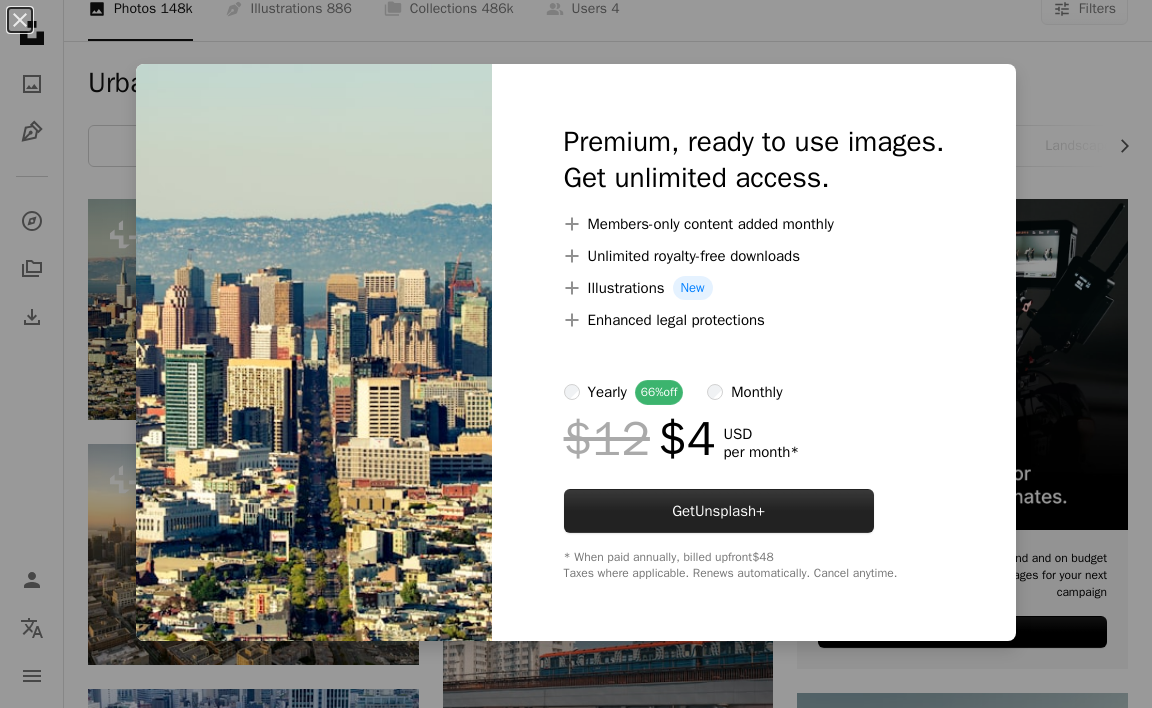 click on "Unsplash+" at bounding box center (730, 511) 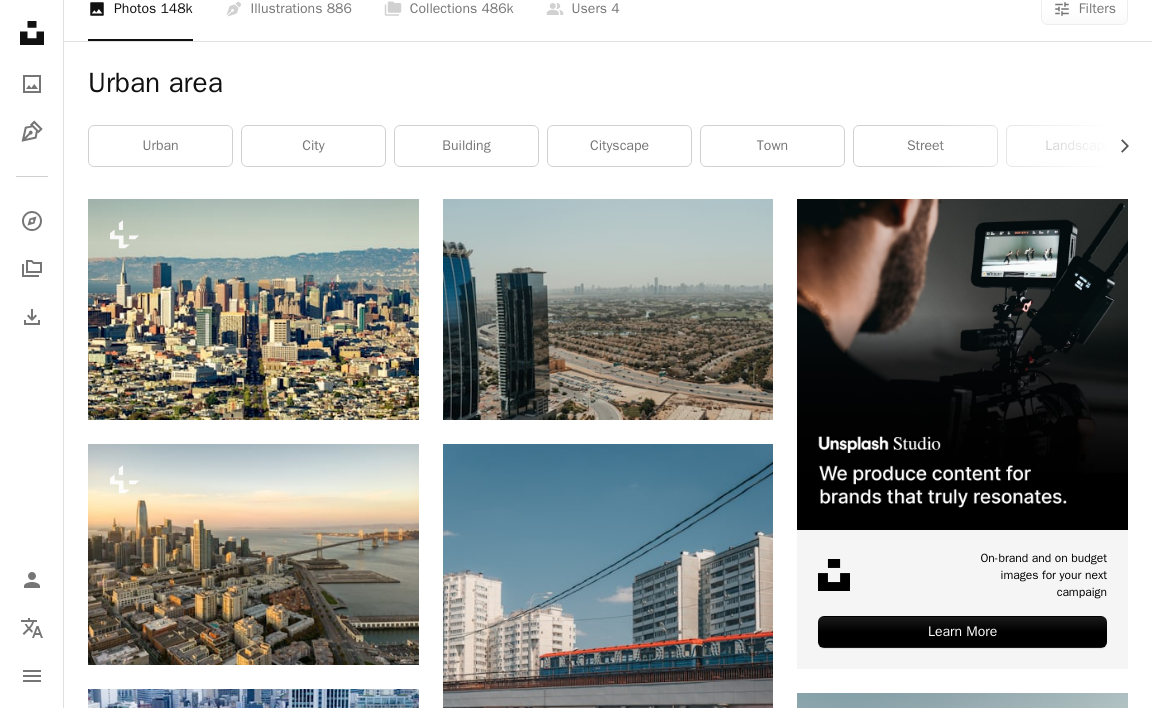 type on "**********" 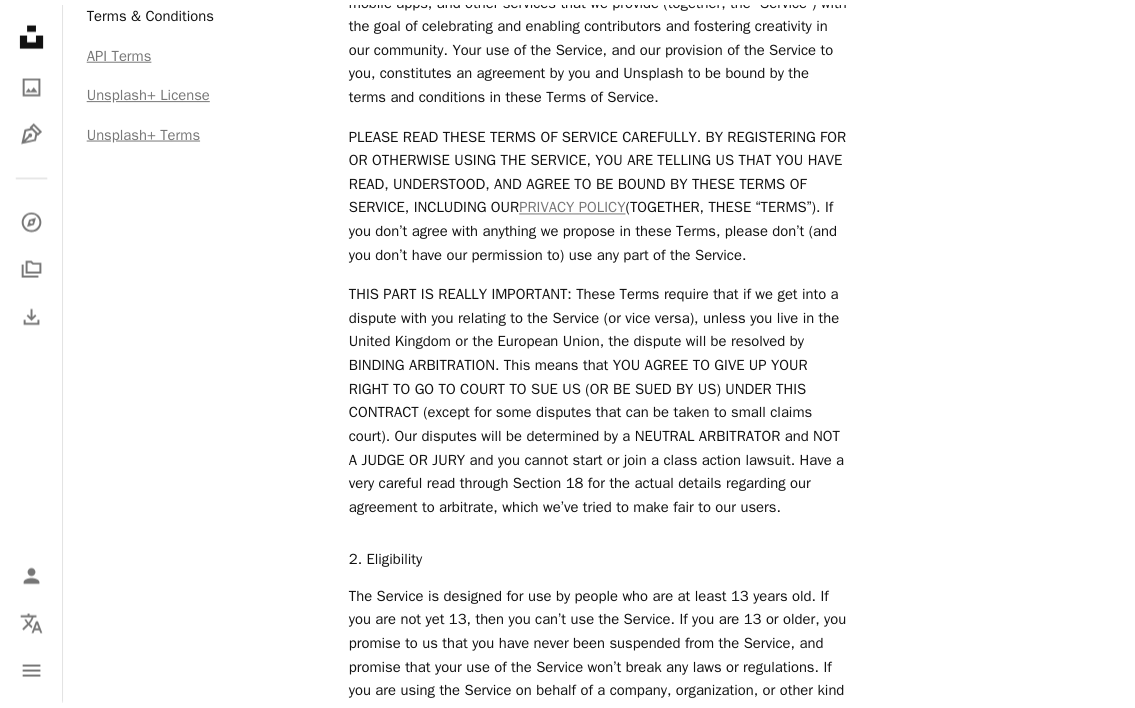 scroll, scrollTop: 0, scrollLeft: 0, axis: both 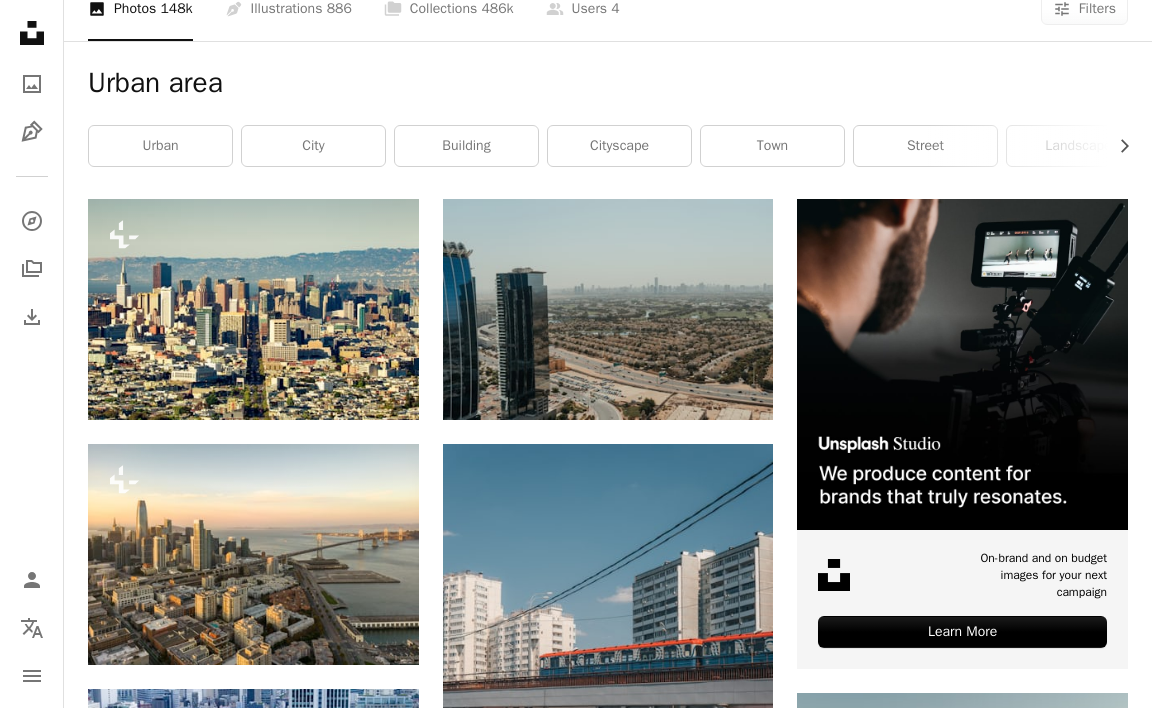 click at bounding box center [314, 4063] 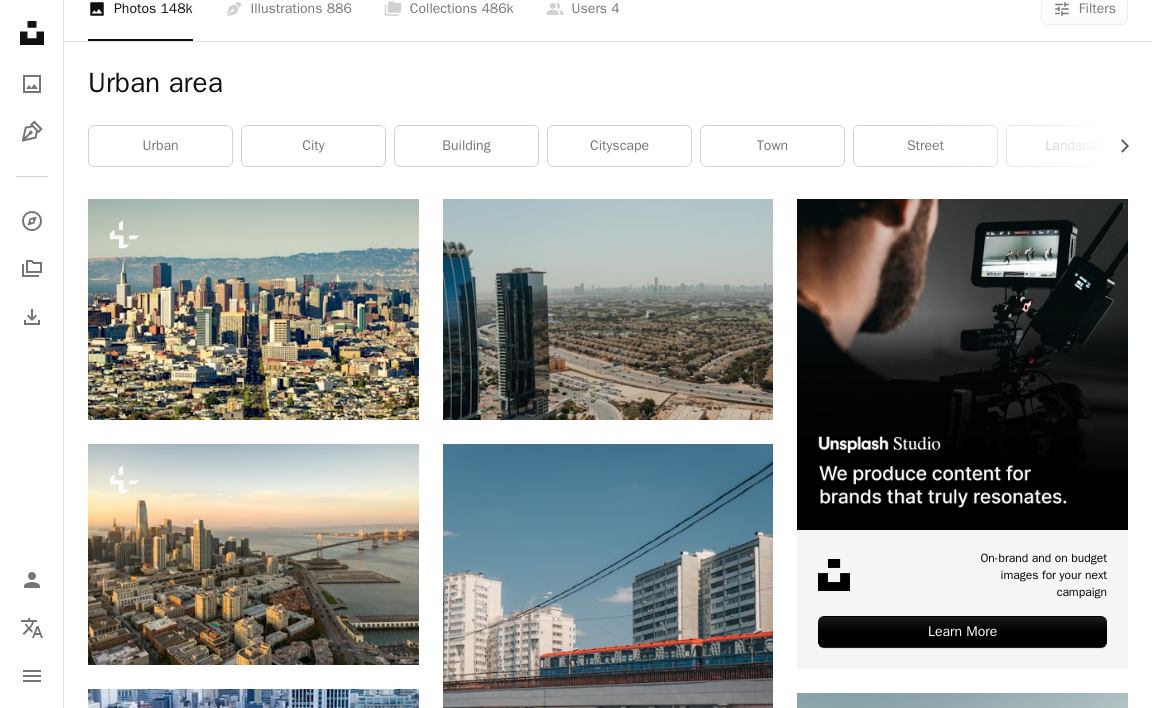 click at bounding box center [314, 4063] 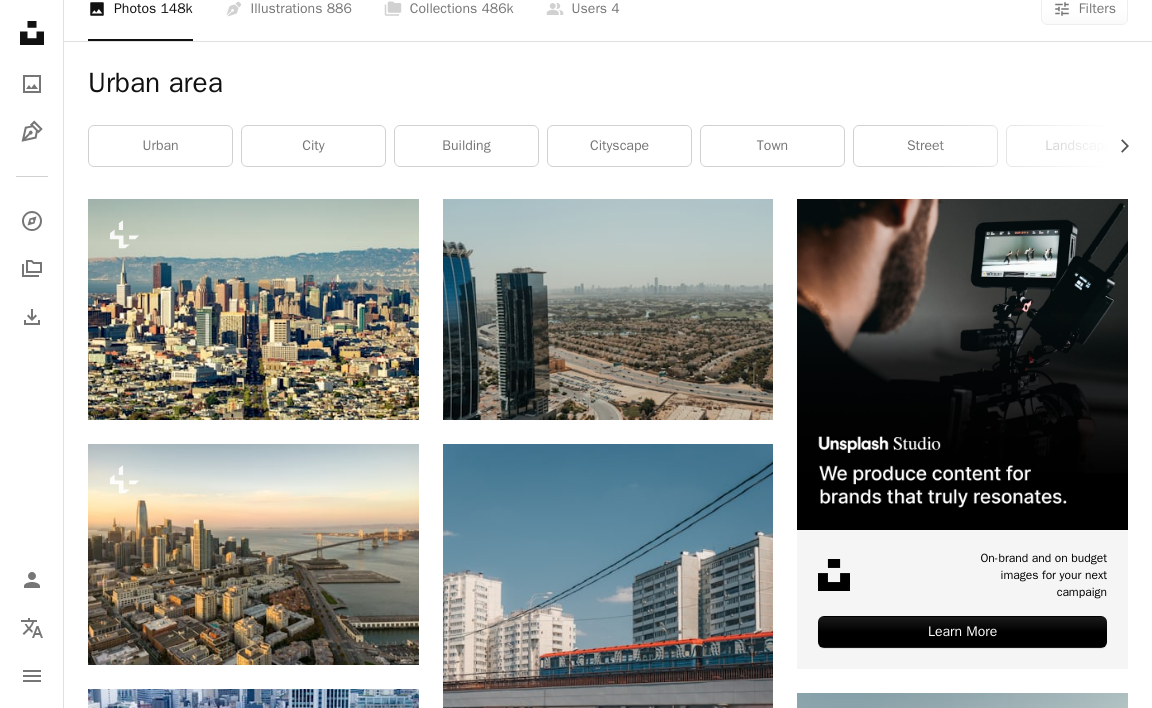 click on "An X shape Premium, ready to use images. Get unlimited access. A plus sign Members-only content added monthly A plus sign Unlimited royalty-free downloads A plus sign Illustrations  New A plus sign Enhanced legal protections yearly 66%  off monthly $12   $4 USD per month * Get  Unsplash+ * When paid annually, billed upfront  $48 Taxes where applicable. Renews automatically. Cancel anytime." at bounding box center [576, 4065] 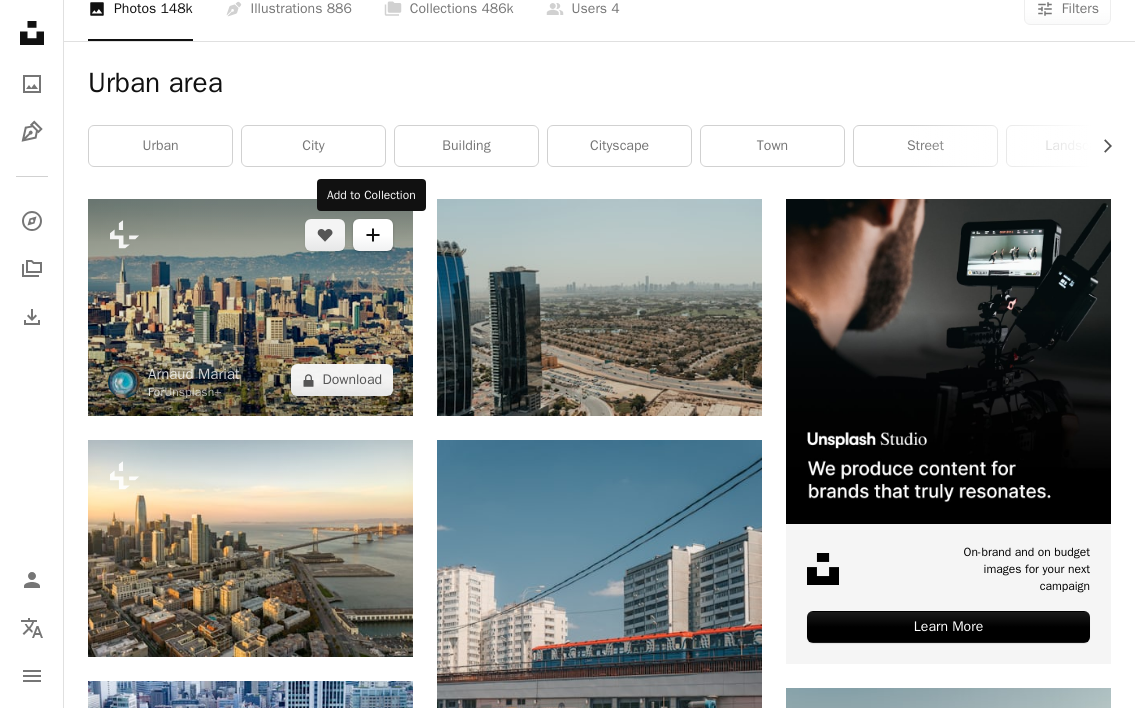 click on "A plus sign" 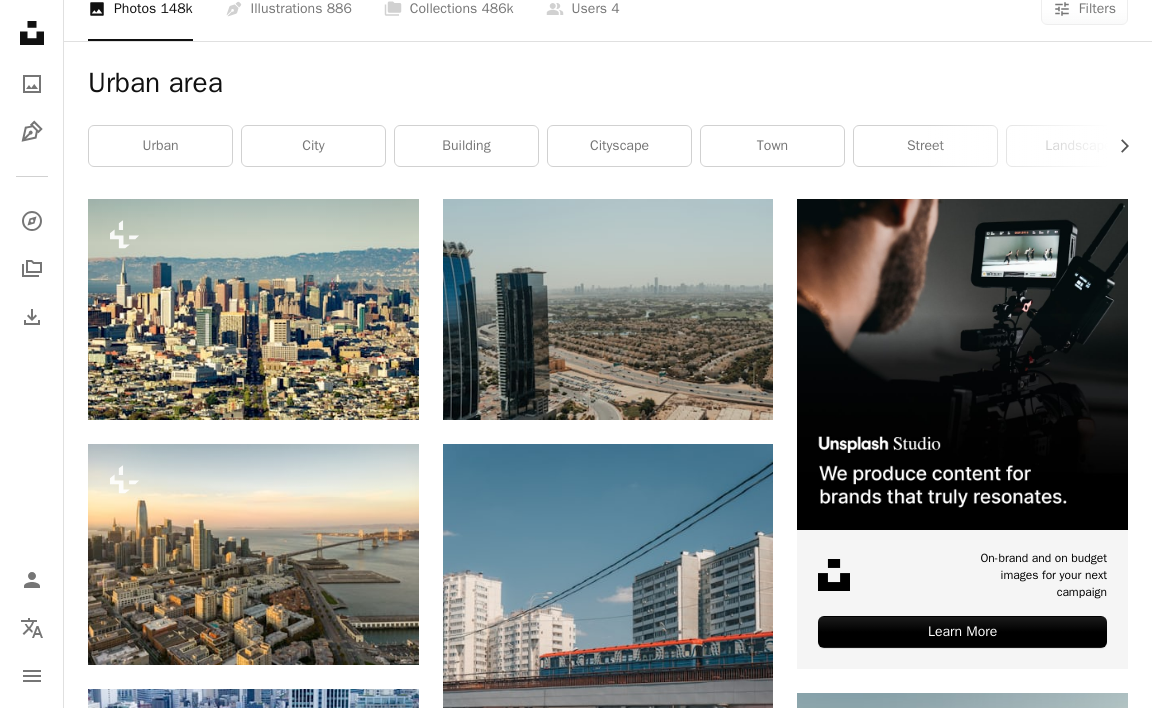 click on "An X shape Join Unsplash Already have an account?  Login First name Last name Email Username  (only letters, numbers and underscores) Password  (min. 8 char) Join By joining, you agree to the  Terms  and  Privacy Policy ." at bounding box center [576, 4065] 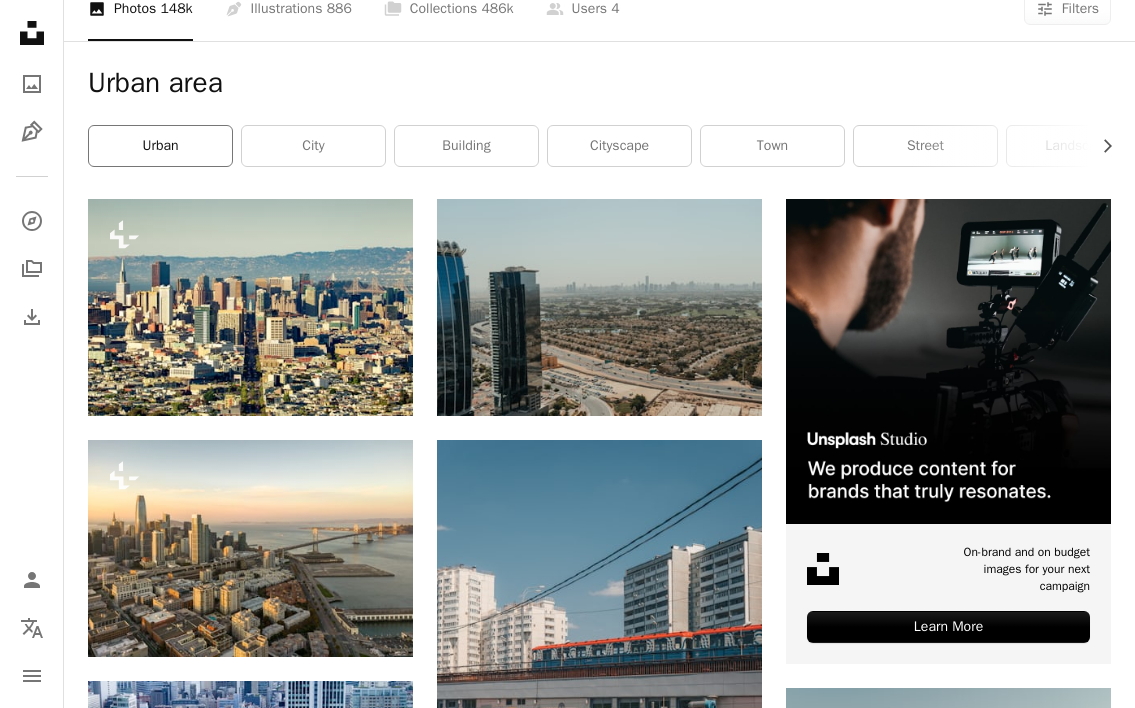 click on "urban" at bounding box center (160, 146) 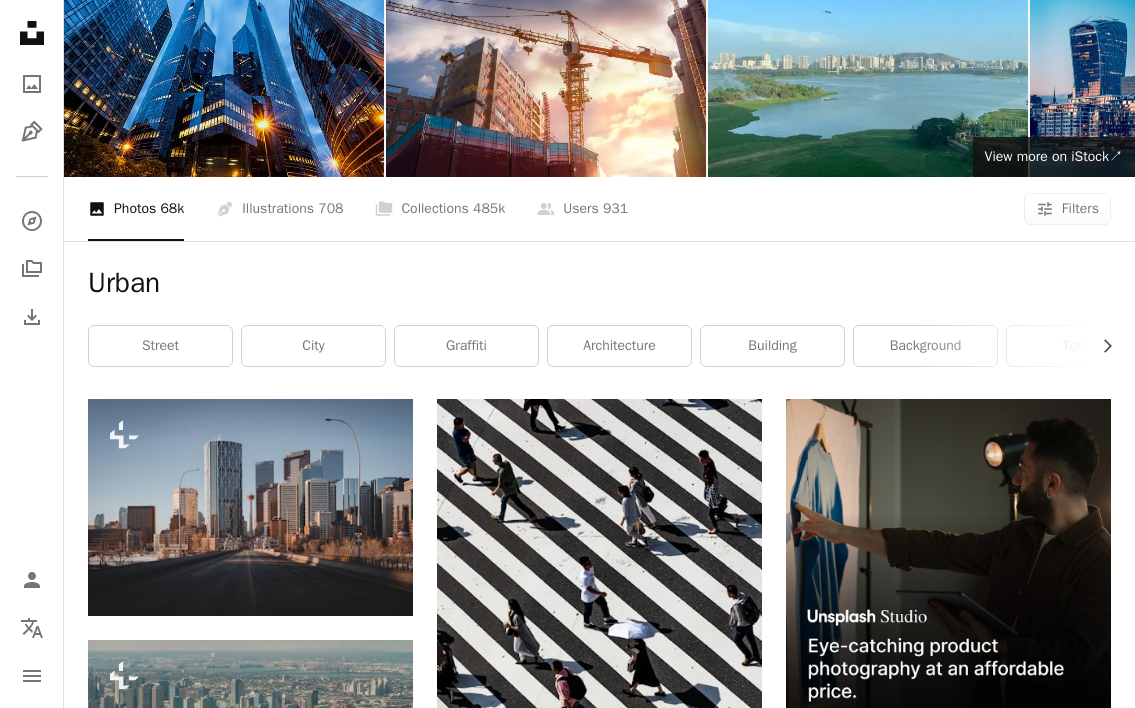 scroll, scrollTop: 0, scrollLeft: 0, axis: both 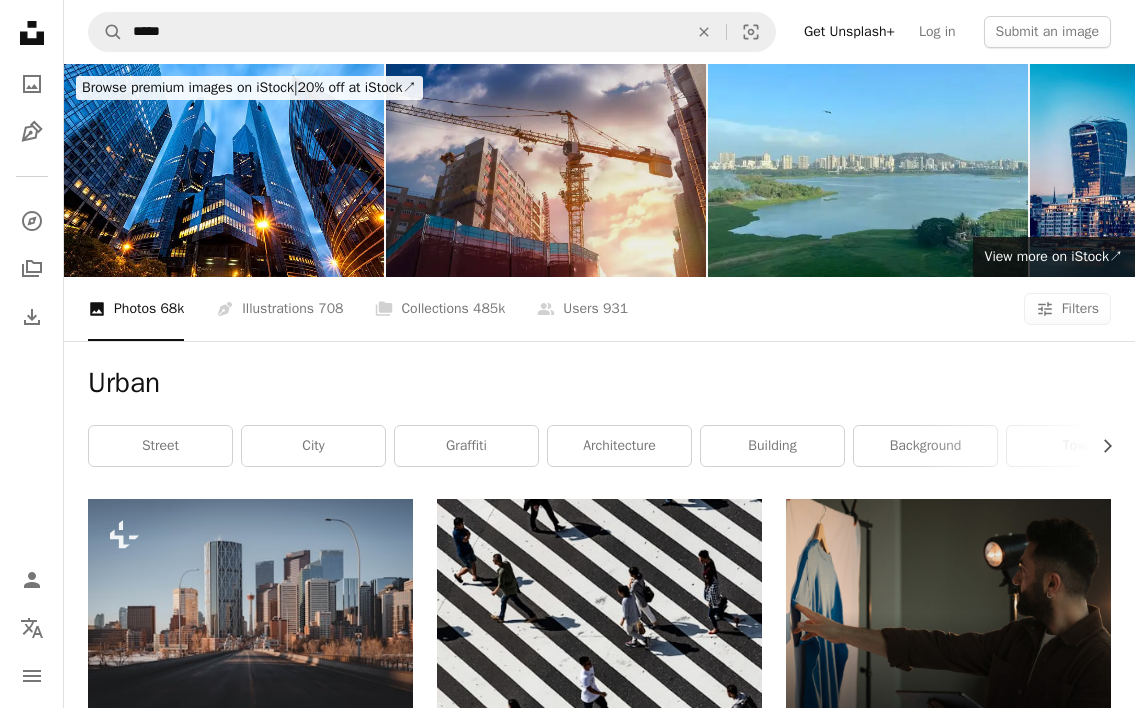 click at bounding box center [546, 170] 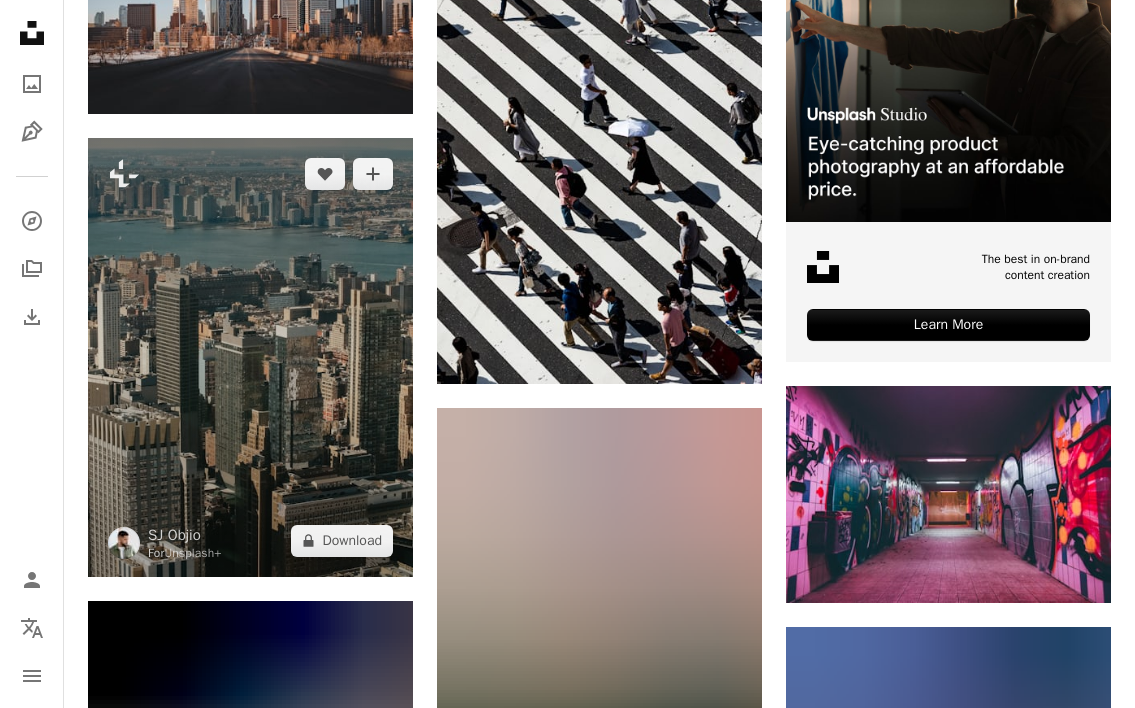 scroll, scrollTop: 700, scrollLeft: 0, axis: vertical 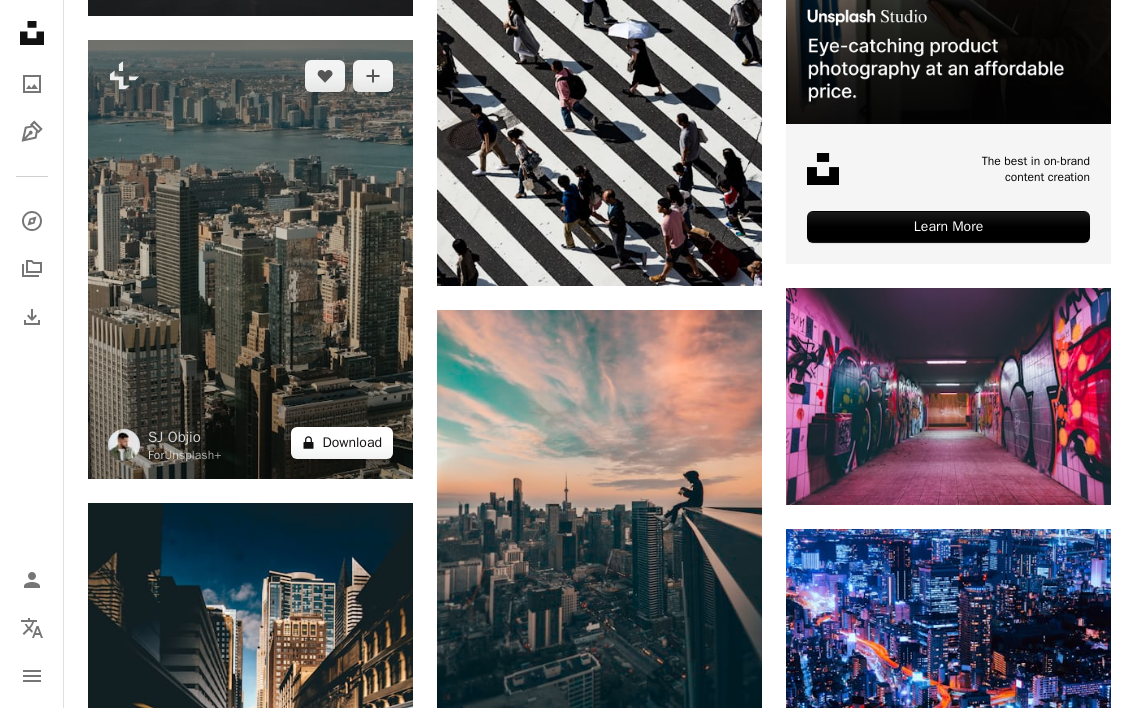 click on "A lock Download" at bounding box center (342, 443) 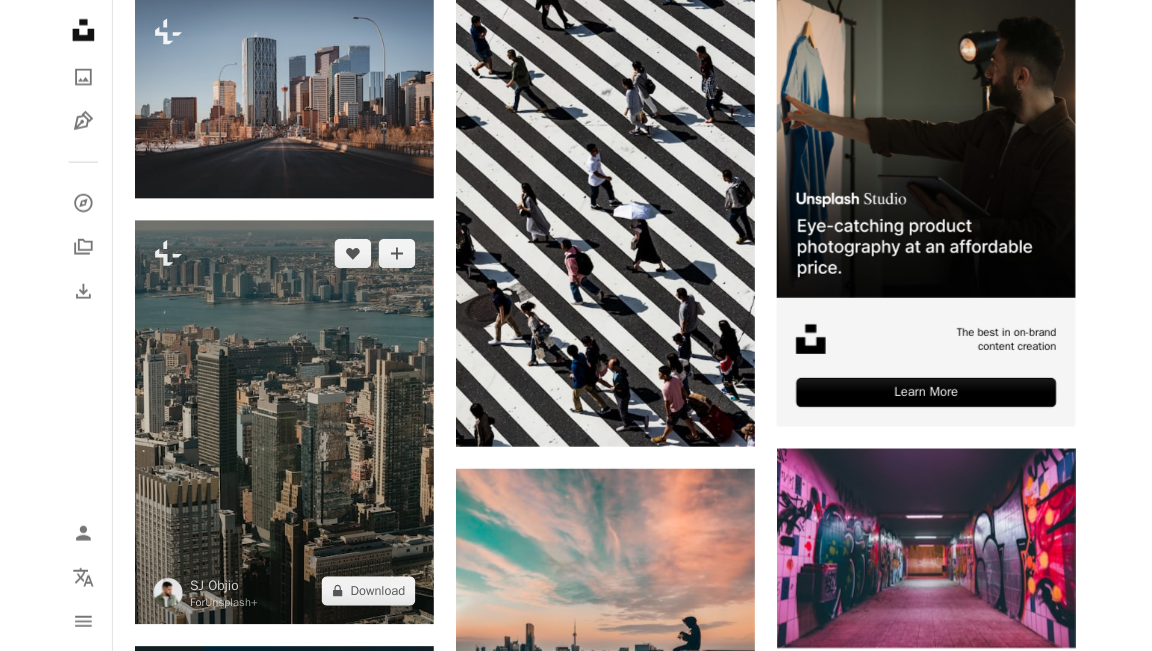 scroll, scrollTop: 700, scrollLeft: 0, axis: vertical 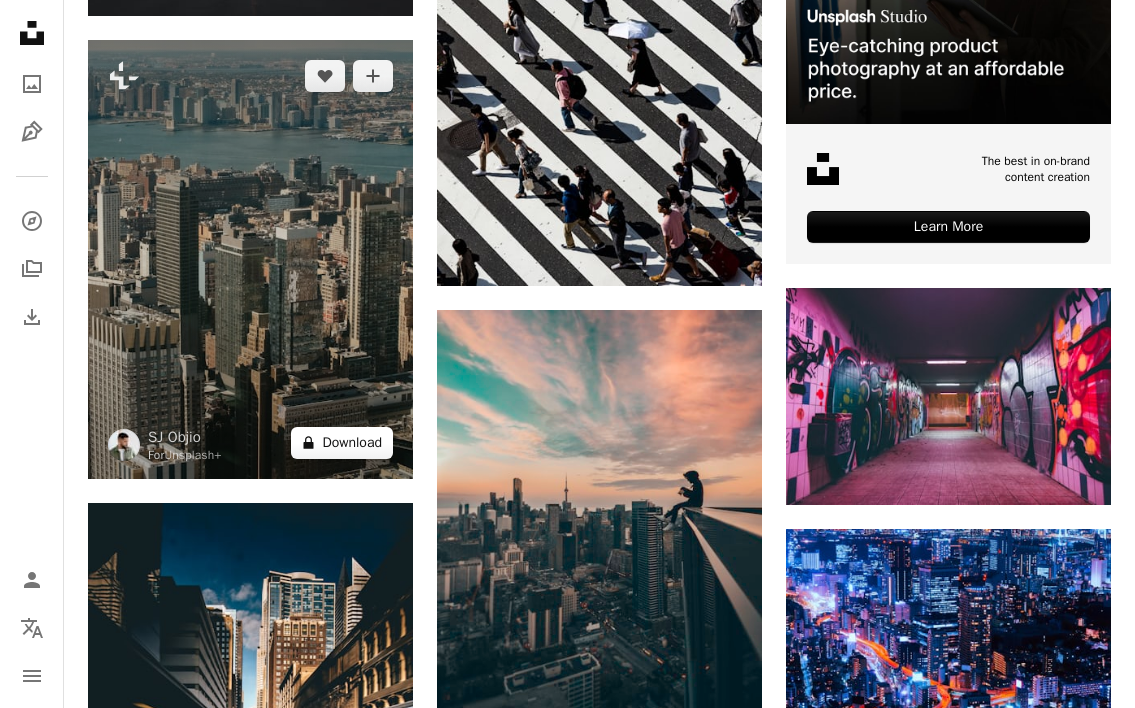 click on "A lock Download" at bounding box center [342, 443] 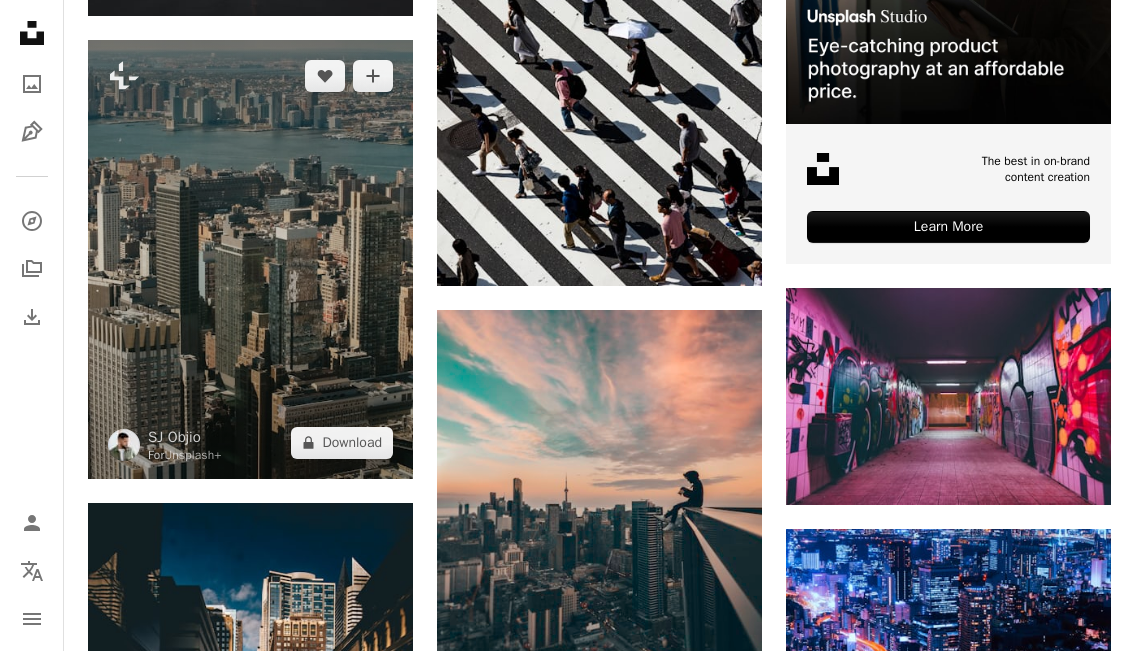 click at bounding box center [250, 259] 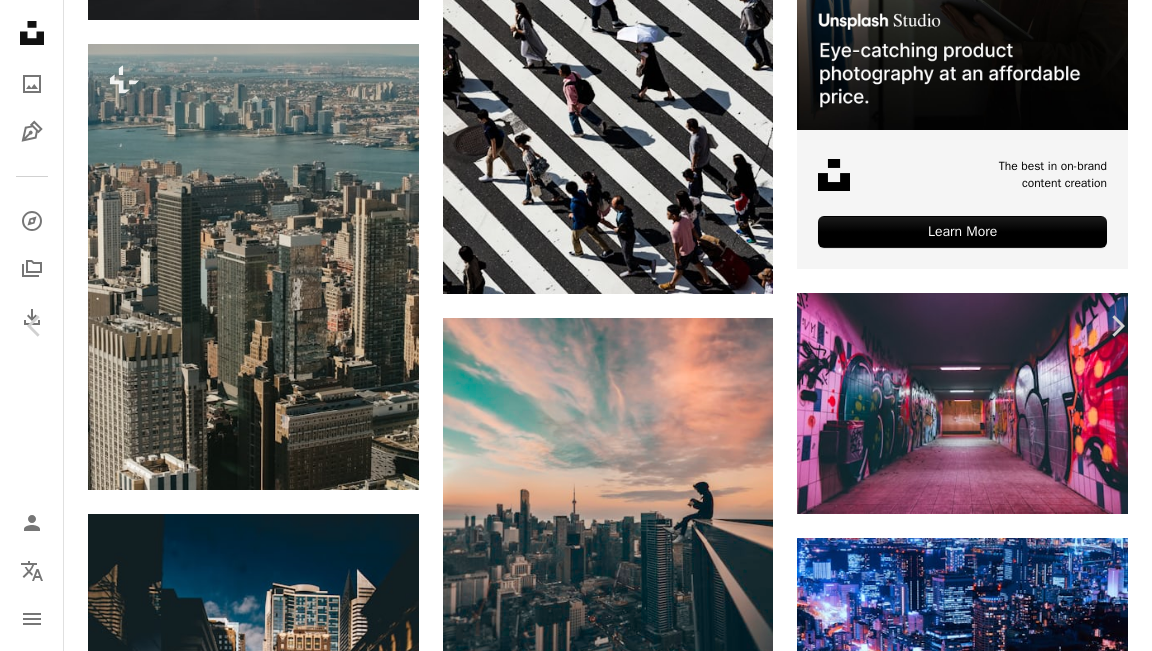 click on "Zoom in" at bounding box center (568, 4518) 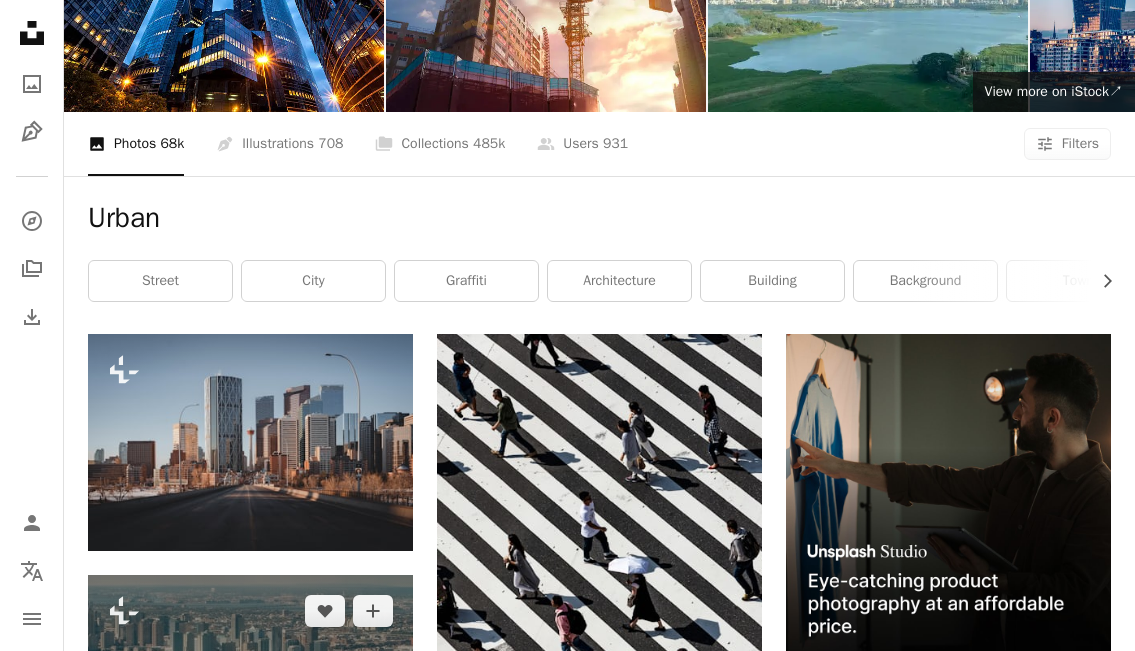 scroll, scrollTop: 600, scrollLeft: 0, axis: vertical 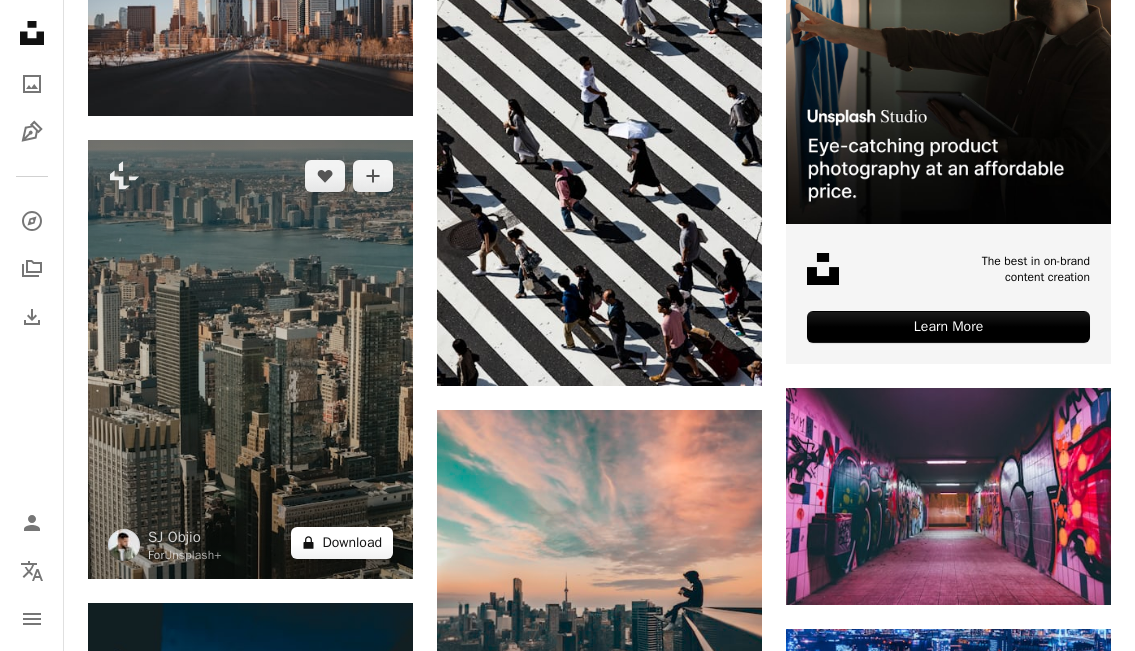 click on "A lock Download" at bounding box center (342, 543) 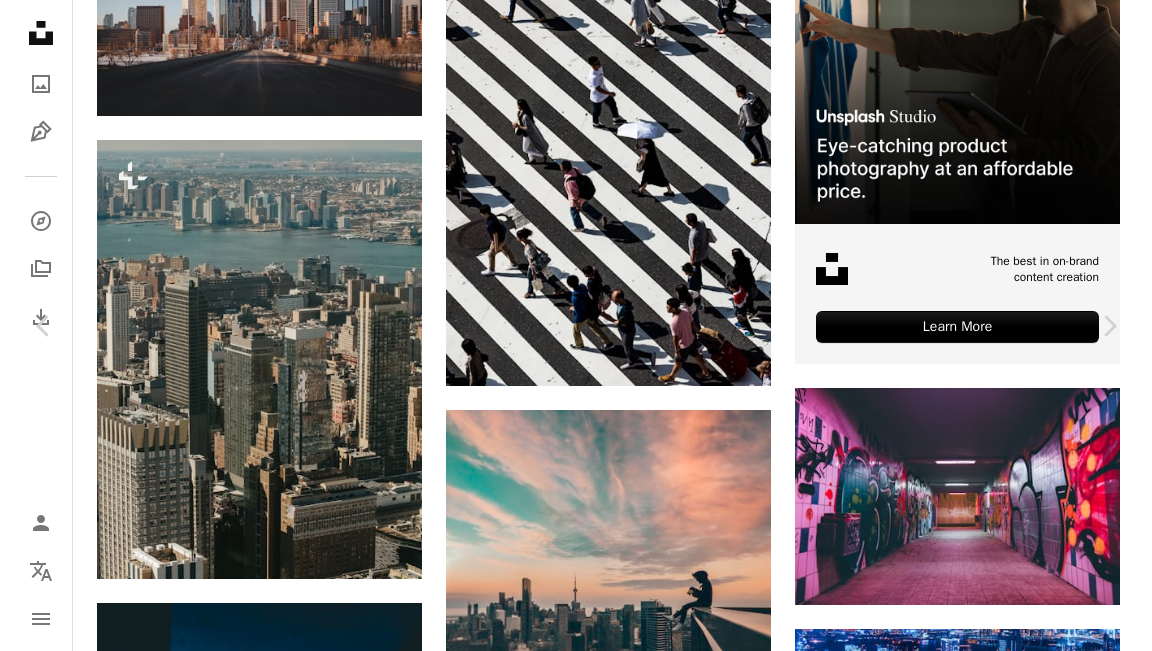 scroll, scrollTop: 700, scrollLeft: 0, axis: vertical 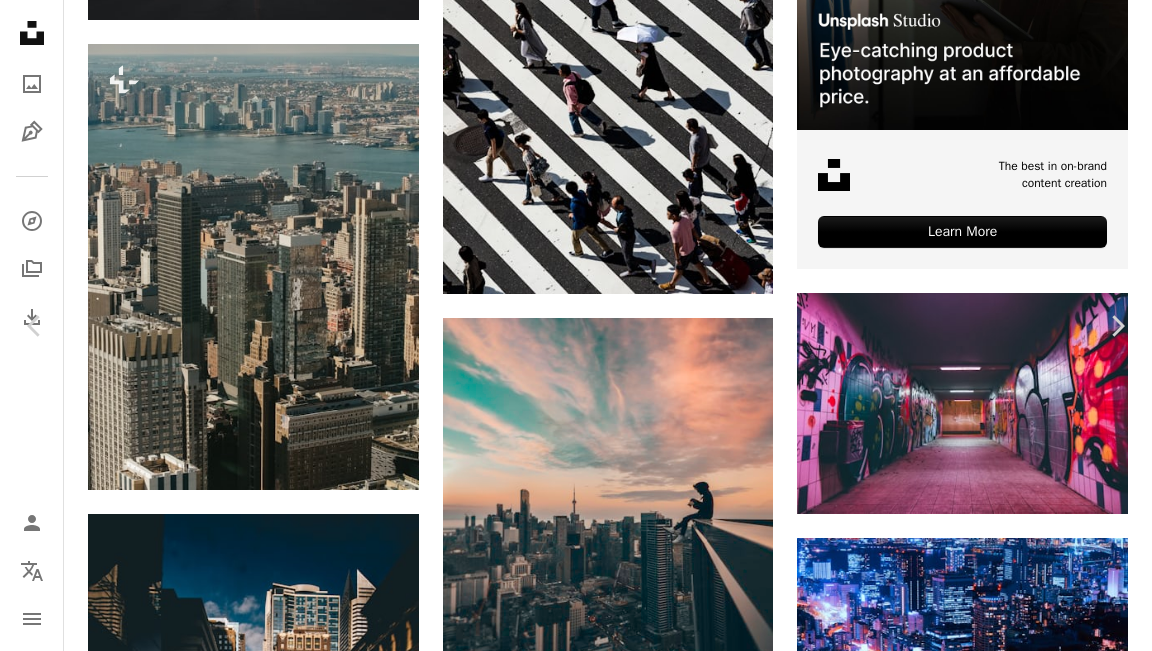 click on "urban" at bounding box center [358, 4470] 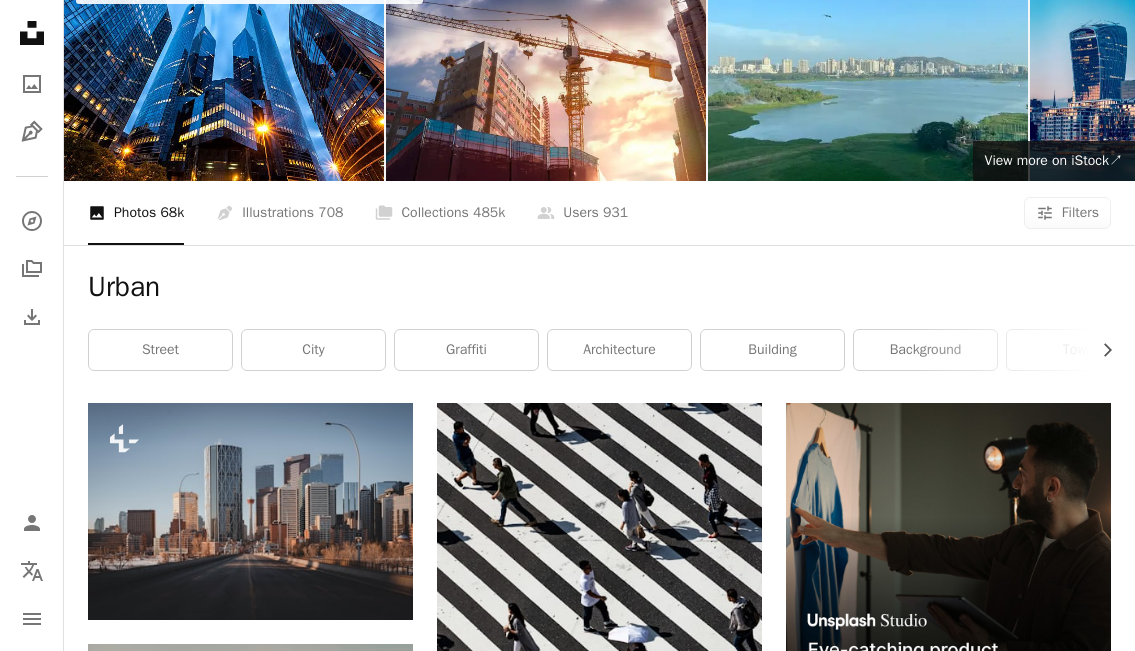 scroll, scrollTop: 0, scrollLeft: 0, axis: both 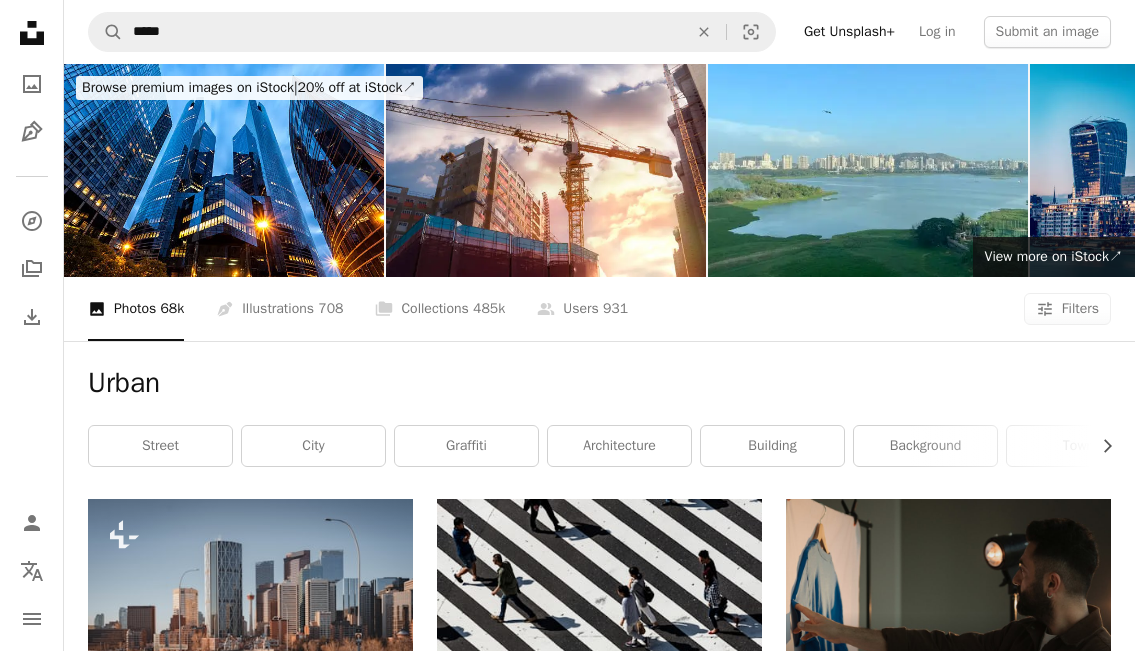 click on "A photo Photos   68k" at bounding box center (136, 309) 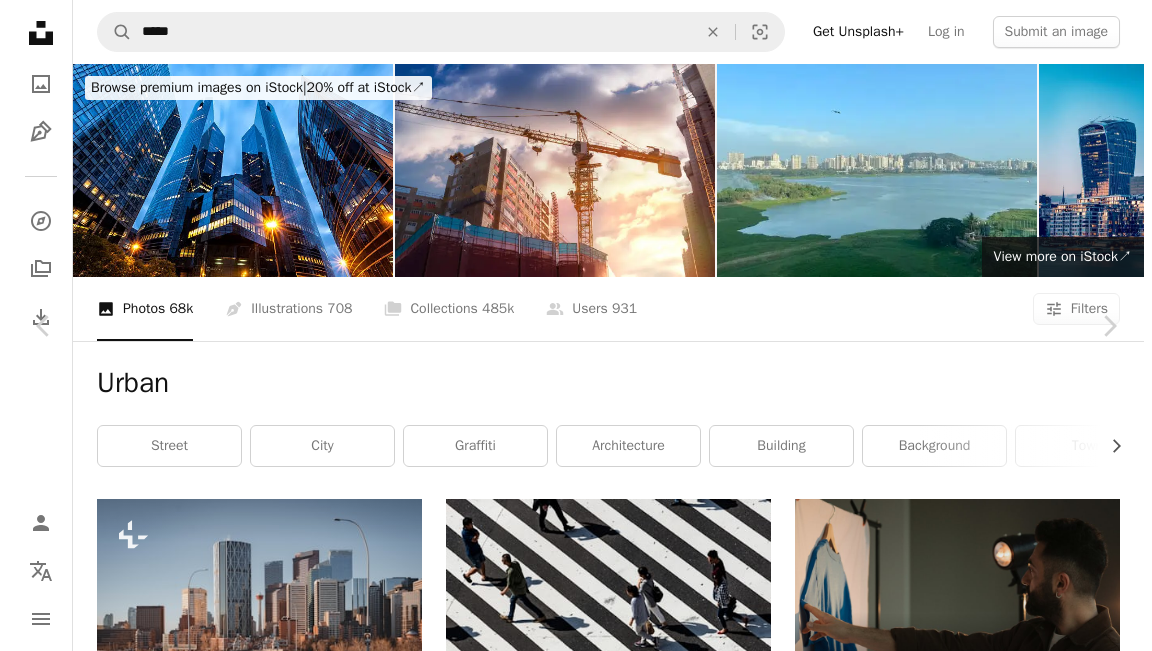 scroll, scrollTop: 700, scrollLeft: 0, axis: vertical 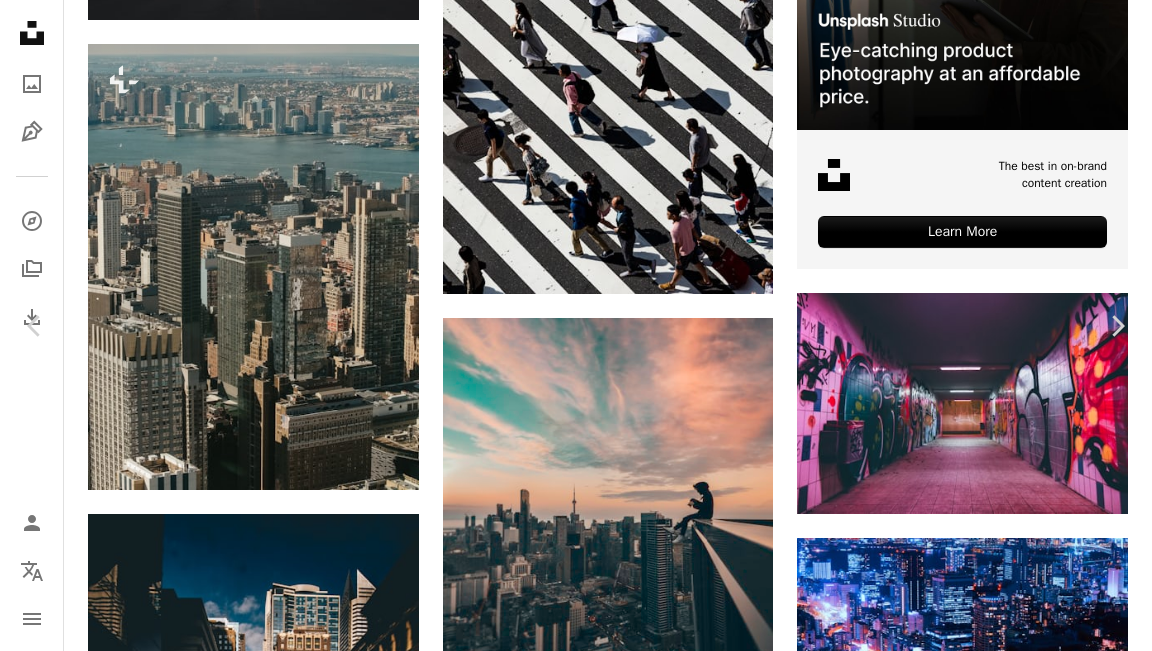click on "Unsplash+" at bounding box center (178, 4197) 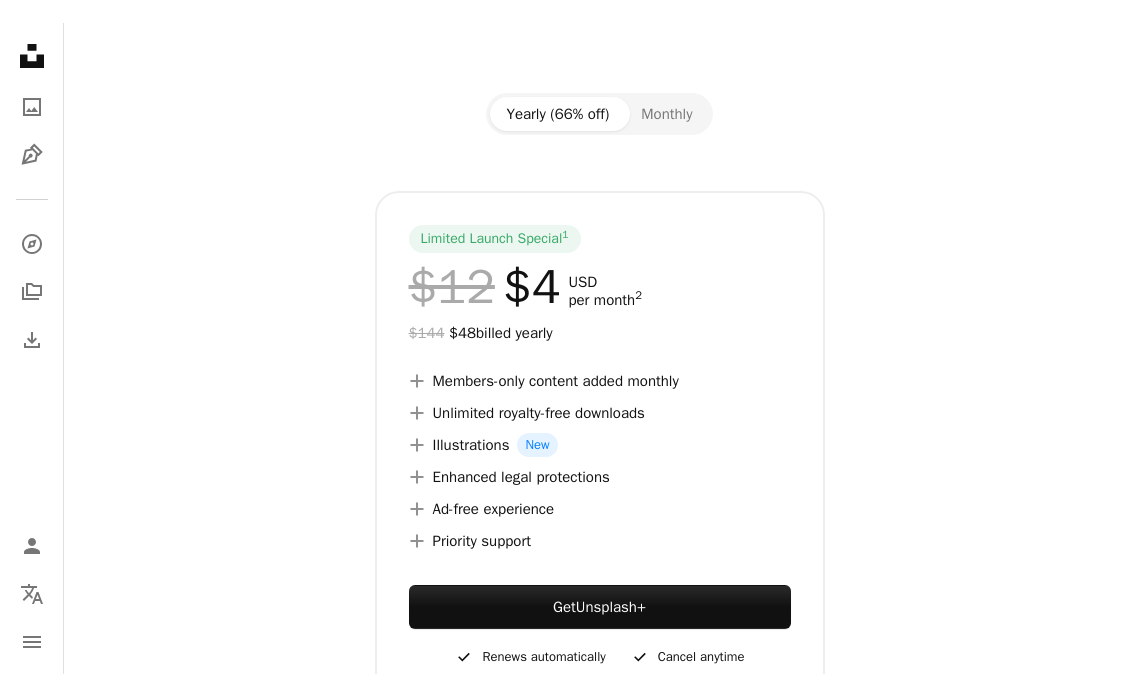 scroll, scrollTop: 0, scrollLeft: 0, axis: both 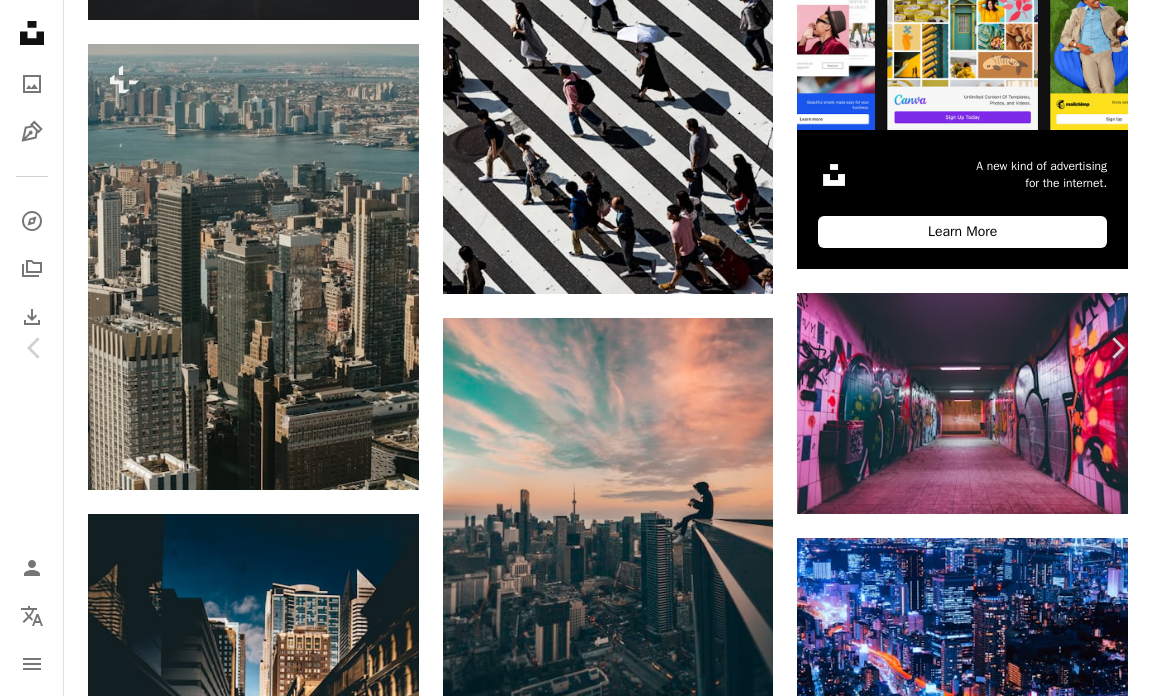 click on "An X shape Chevron left Chevron right SJ Objio For Unsplash+ A heart A plus sign A lock Download Zoom in Featured in Photos A forward-right arrow Share More Actions [CITY], [STATE], [COUNTRY] A map marker [CITY], [STATE], [COUNTRY] Calendar outlined Published on [MONTH] [DAY], [YEAR] Safety Licensed under the Unsplash+ License city architecture [CITY] urban buildings cityscape america skyline [CITY] skyline skyscrapers city landscape big city real estate photography urban city usa Free pictures From this series Plus sign for Unsplash+ Related images Plus sign for Unsplash+ A heart A plus sign SJ Objio For Unsplash+ A lock Download Plus sign for Unsplash+ A heart A plus sign SJ Objio For Unsplash+ A lock Download Plus sign for Unsplash+ A heart A plus sign Katelyn Perry For Unsplash+ A lock Download Plus sign for Unsplash+ A heart A plus sign SJ Objio For Unsplash+ A lock Download Plus sign for Unsplash+ A heart A plus sign Jonny Gios For Unsplash+ A lock Download Plus sign for Unsplash+ A heart A plus sign SJ Objio" at bounding box center [576, 4488] 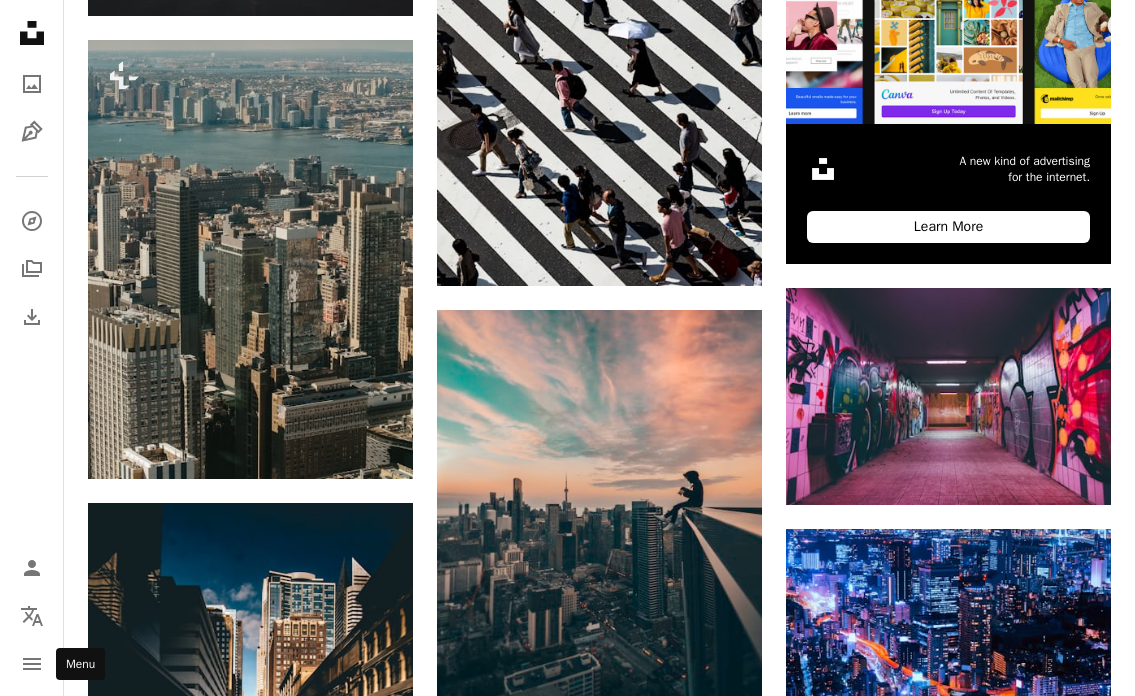 click 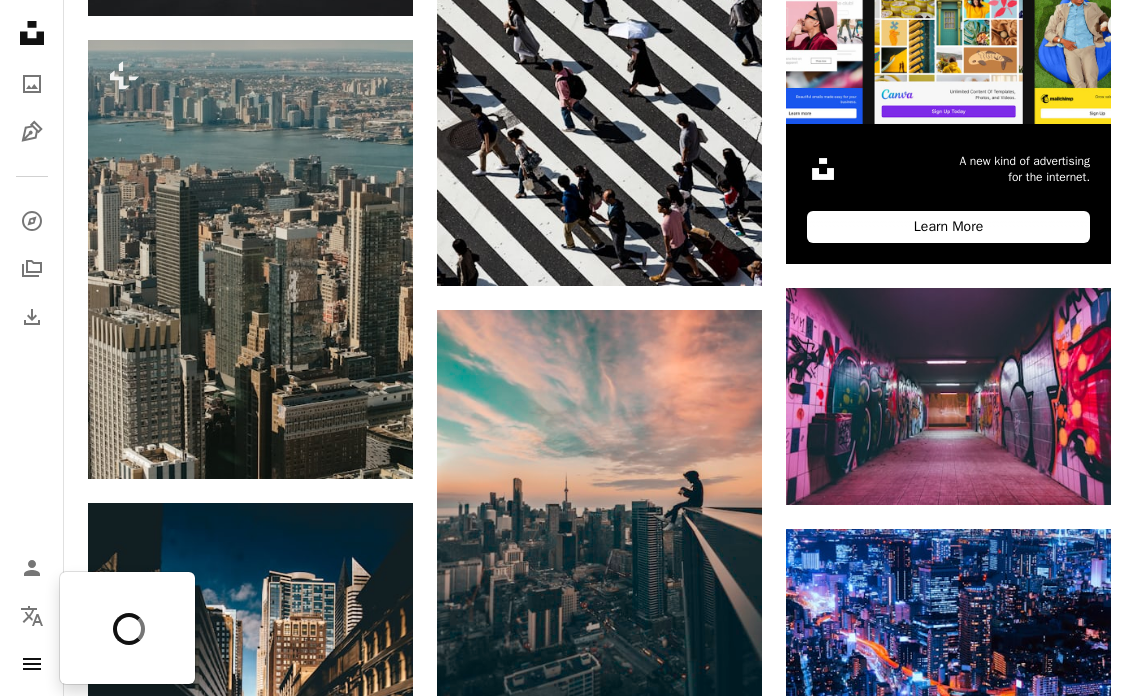 click 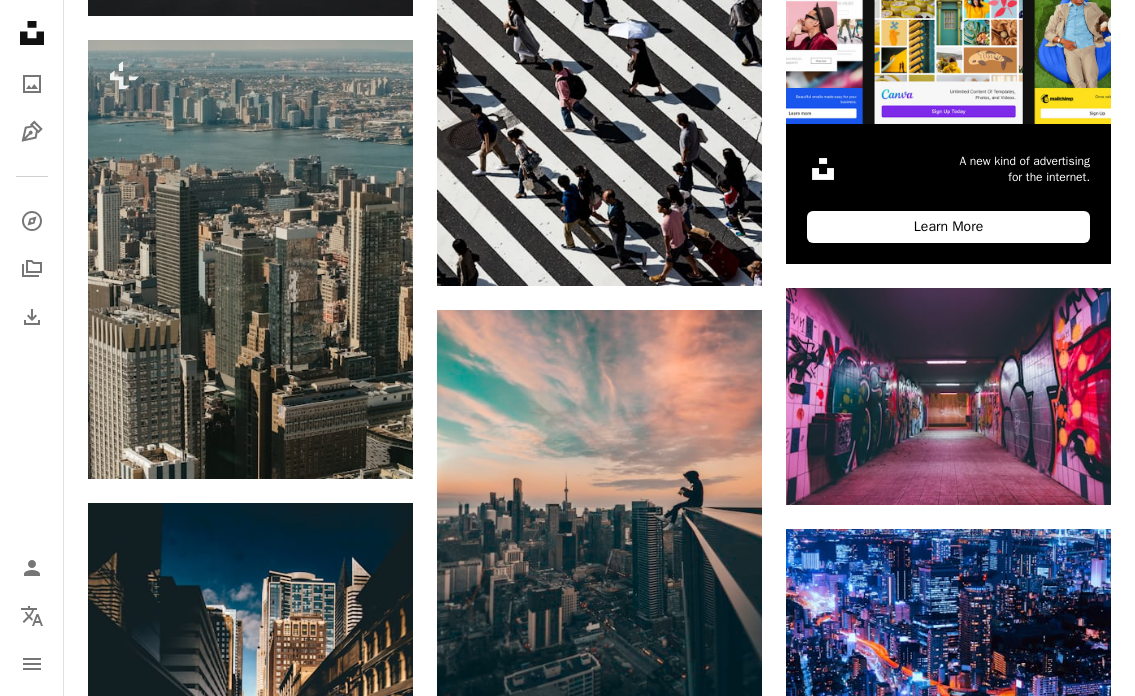 click 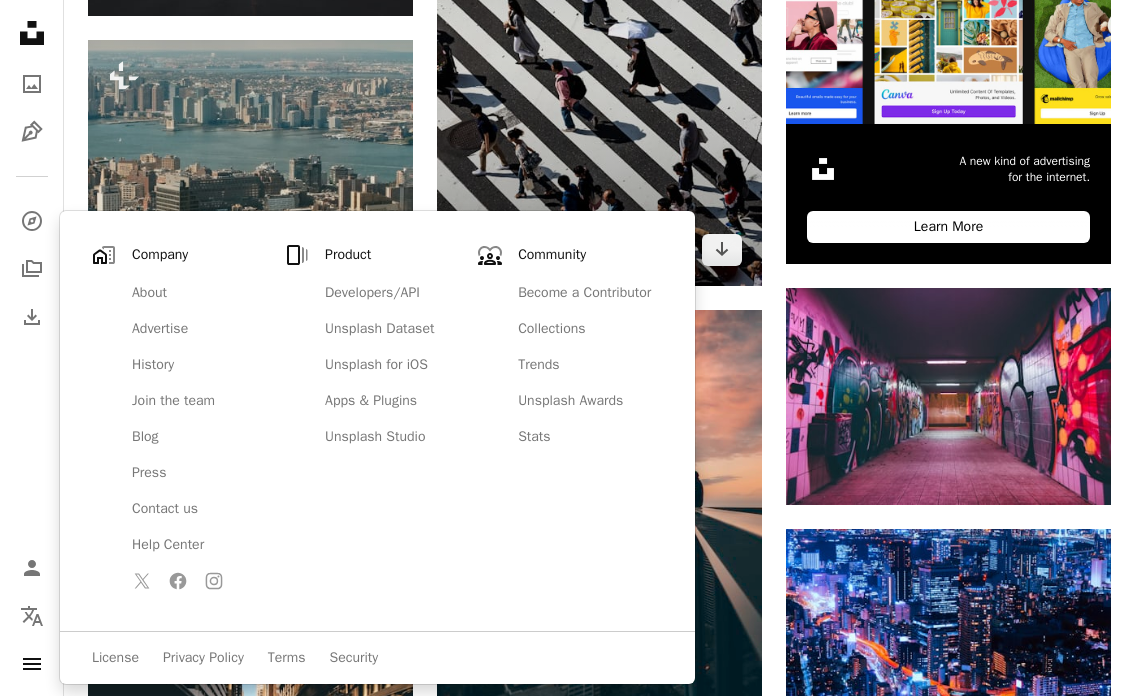 click at bounding box center (599, 42) 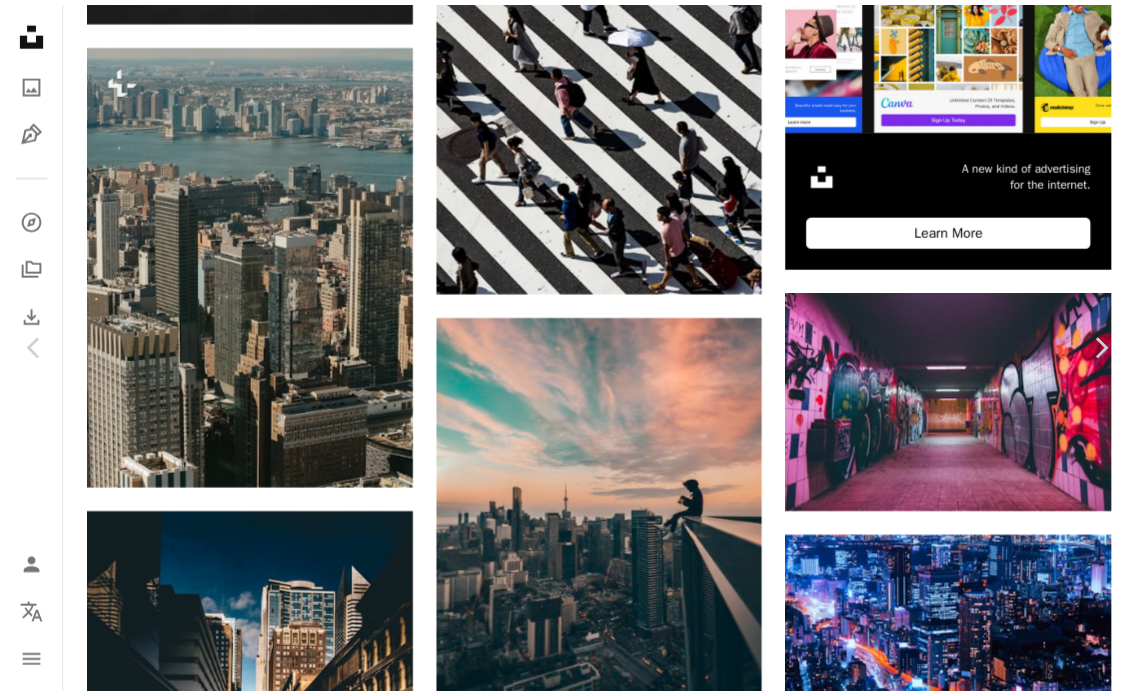 scroll, scrollTop: 0, scrollLeft: 0, axis: both 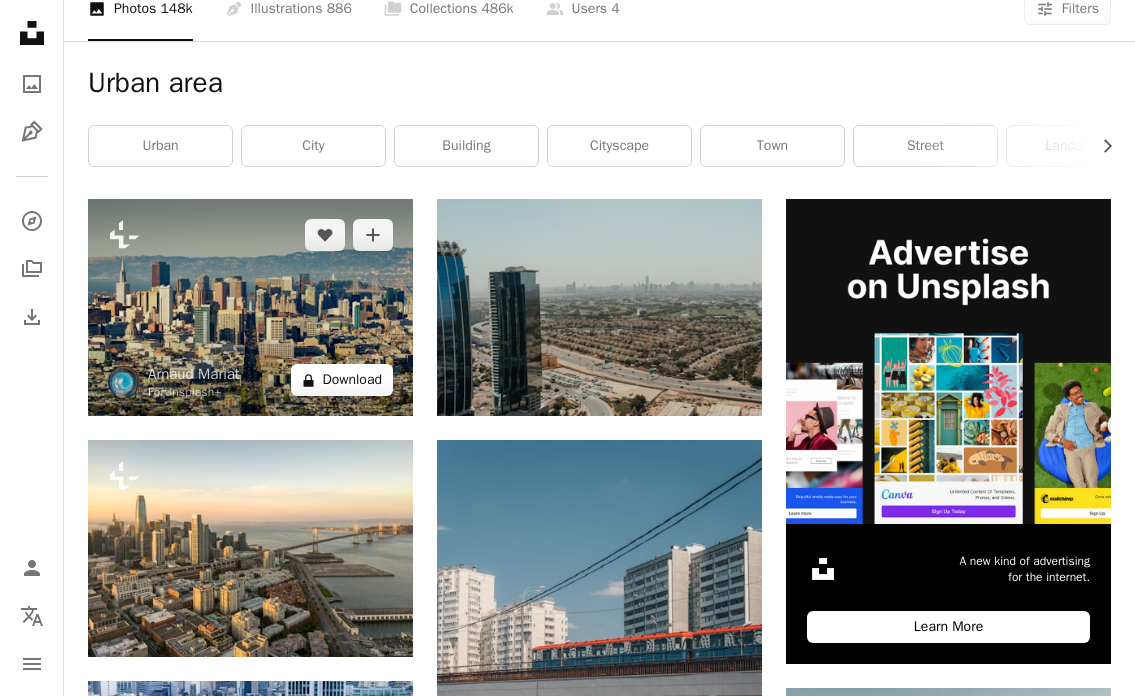 click on "A lock Download" at bounding box center (342, 380) 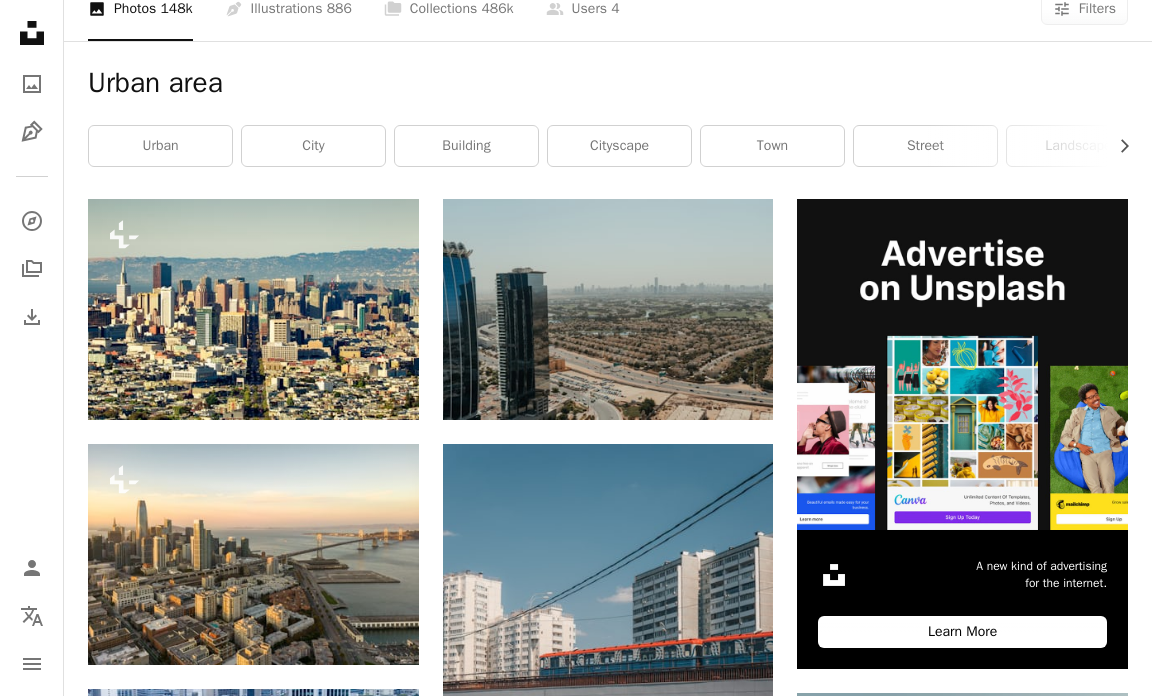 click on "An X shape Premium, ready to use images. Get unlimited access. A plus sign Members-only content added monthly A plus sign Unlimited royalty-free downloads A plus sign Illustrations  New A plus sign Enhanced legal protections yearly 66%  off monthly $12   $4 USD per month * Get  Unsplash+ * When paid annually, billed upfront  $48 Taxes where applicable. Renews automatically. Cancel anytime." at bounding box center (576, 4059) 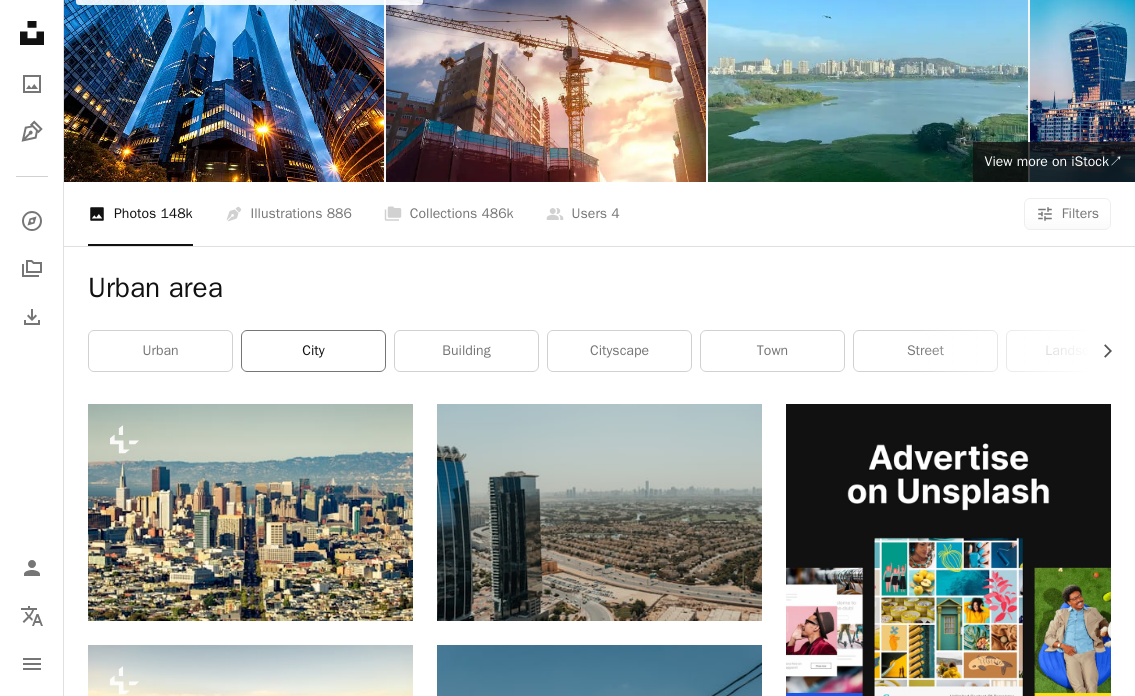 scroll, scrollTop: 0, scrollLeft: 0, axis: both 